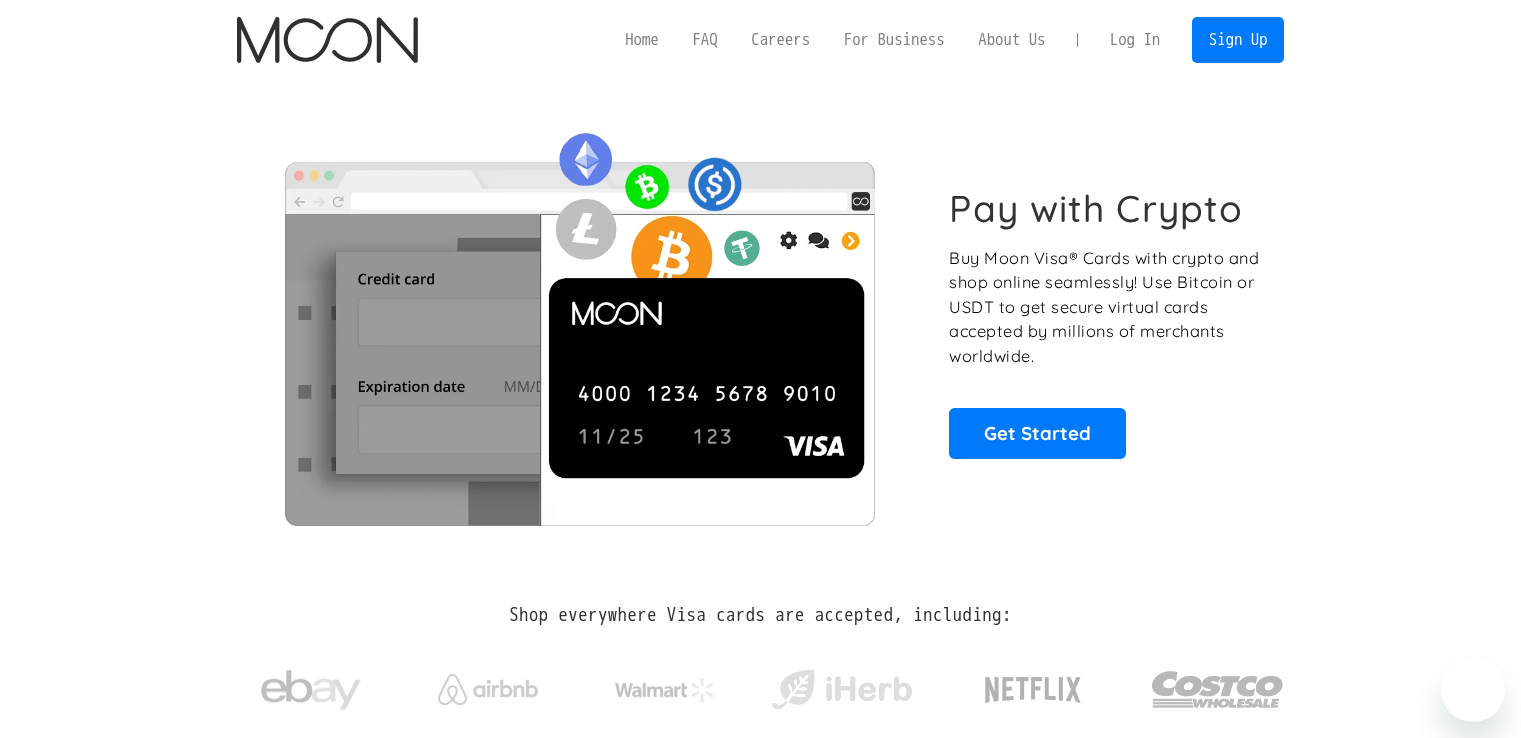 scroll, scrollTop: 0, scrollLeft: 0, axis: both 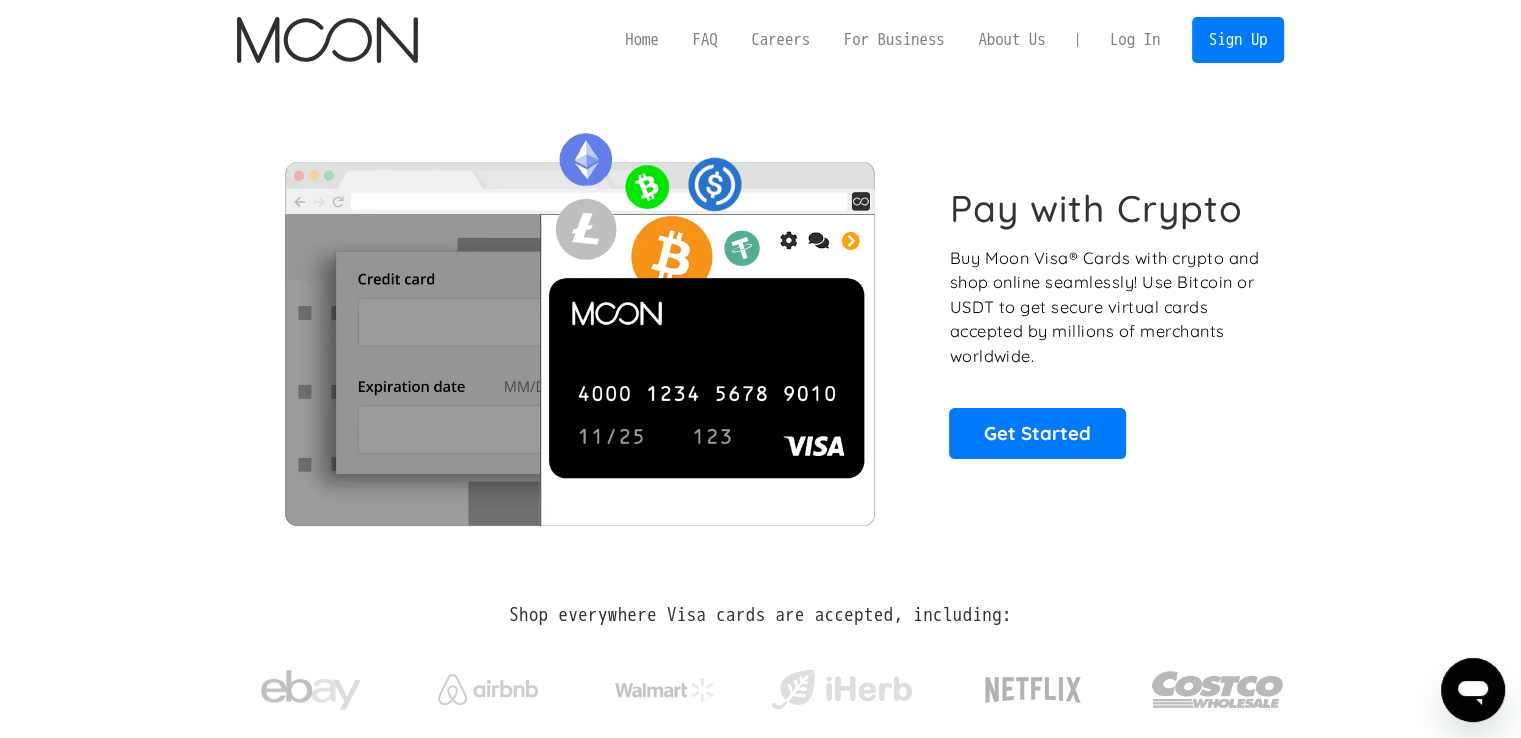 click on "Log In" at bounding box center [1135, 40] 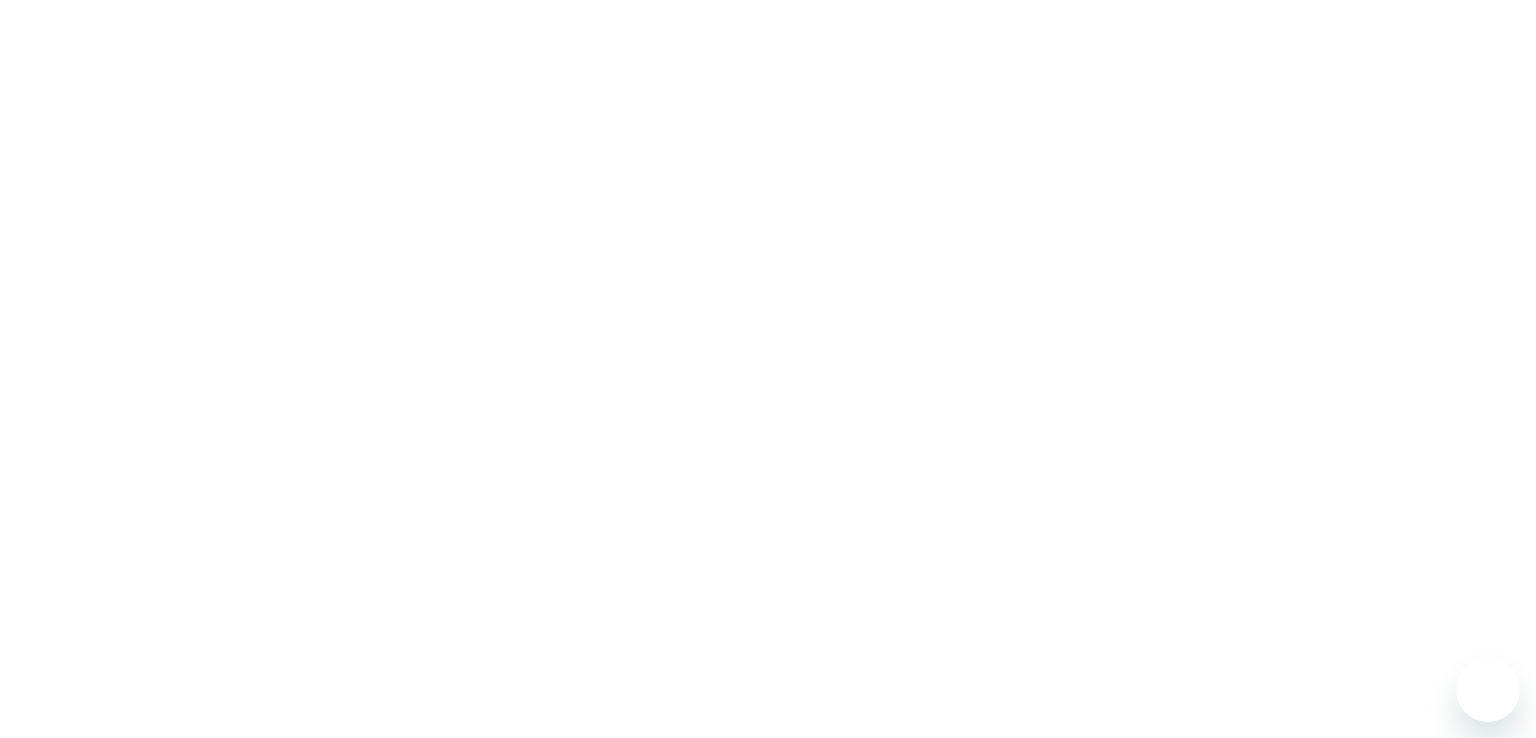 scroll, scrollTop: 0, scrollLeft: 0, axis: both 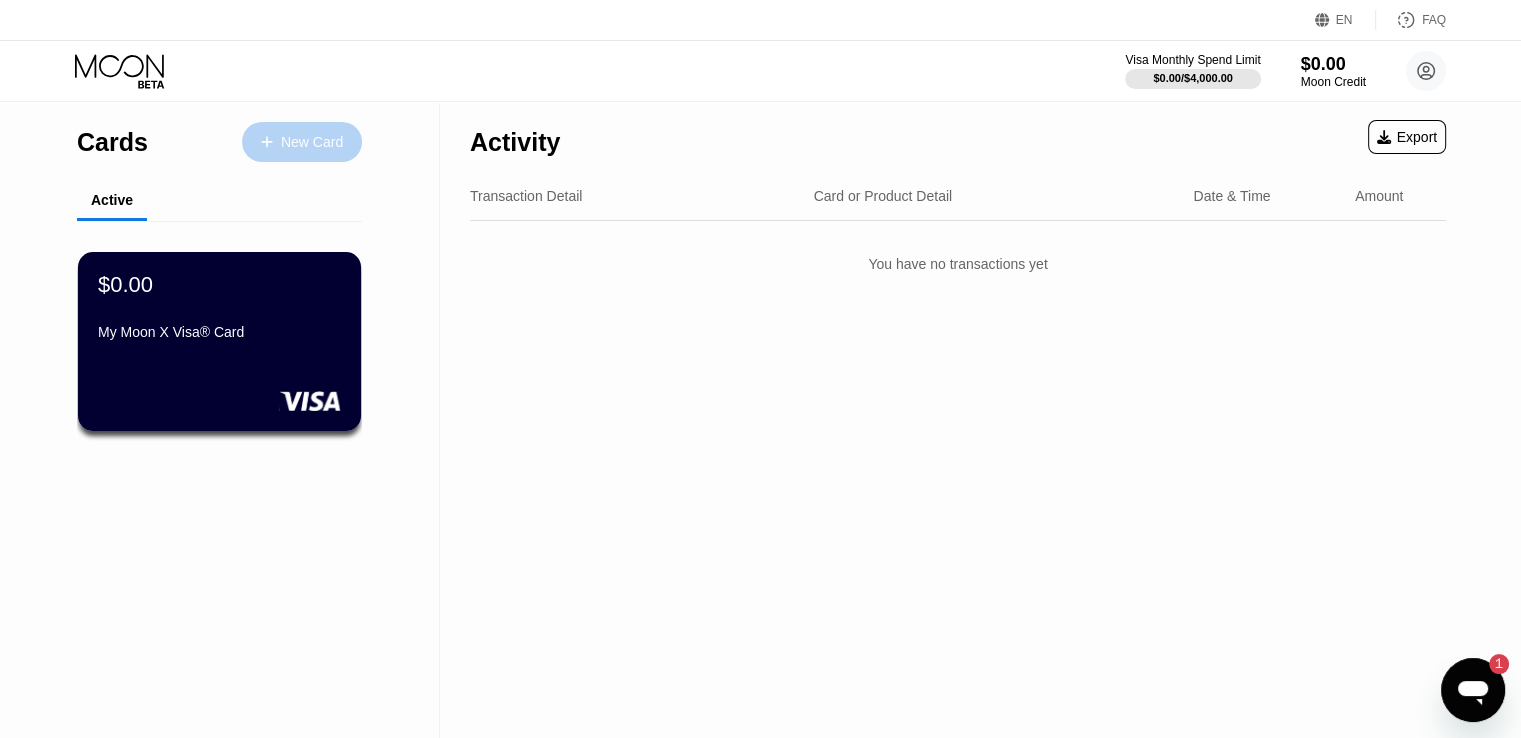 click on "New Card" at bounding box center (312, 142) 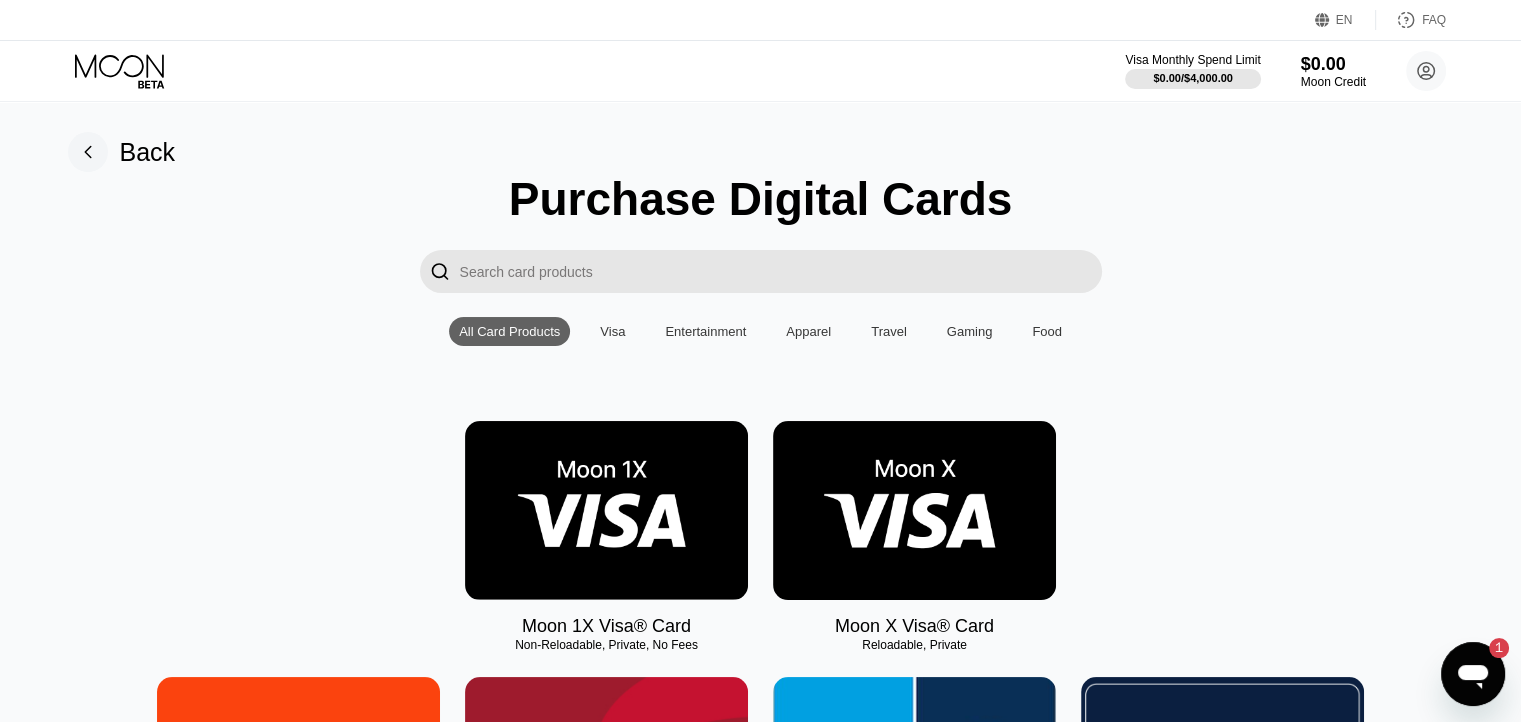 click at bounding box center [606, 510] 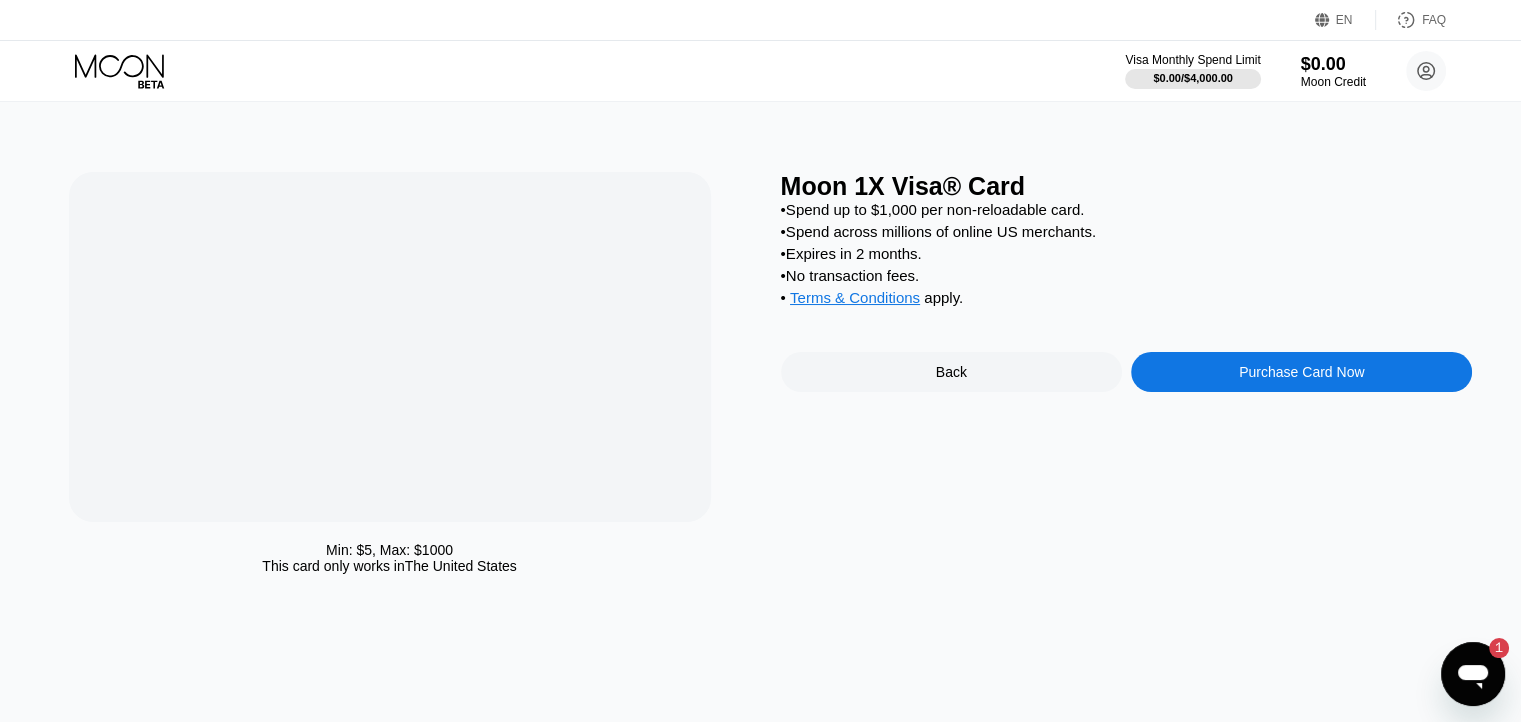 click on "Purchase Card Now" at bounding box center (1301, 372) 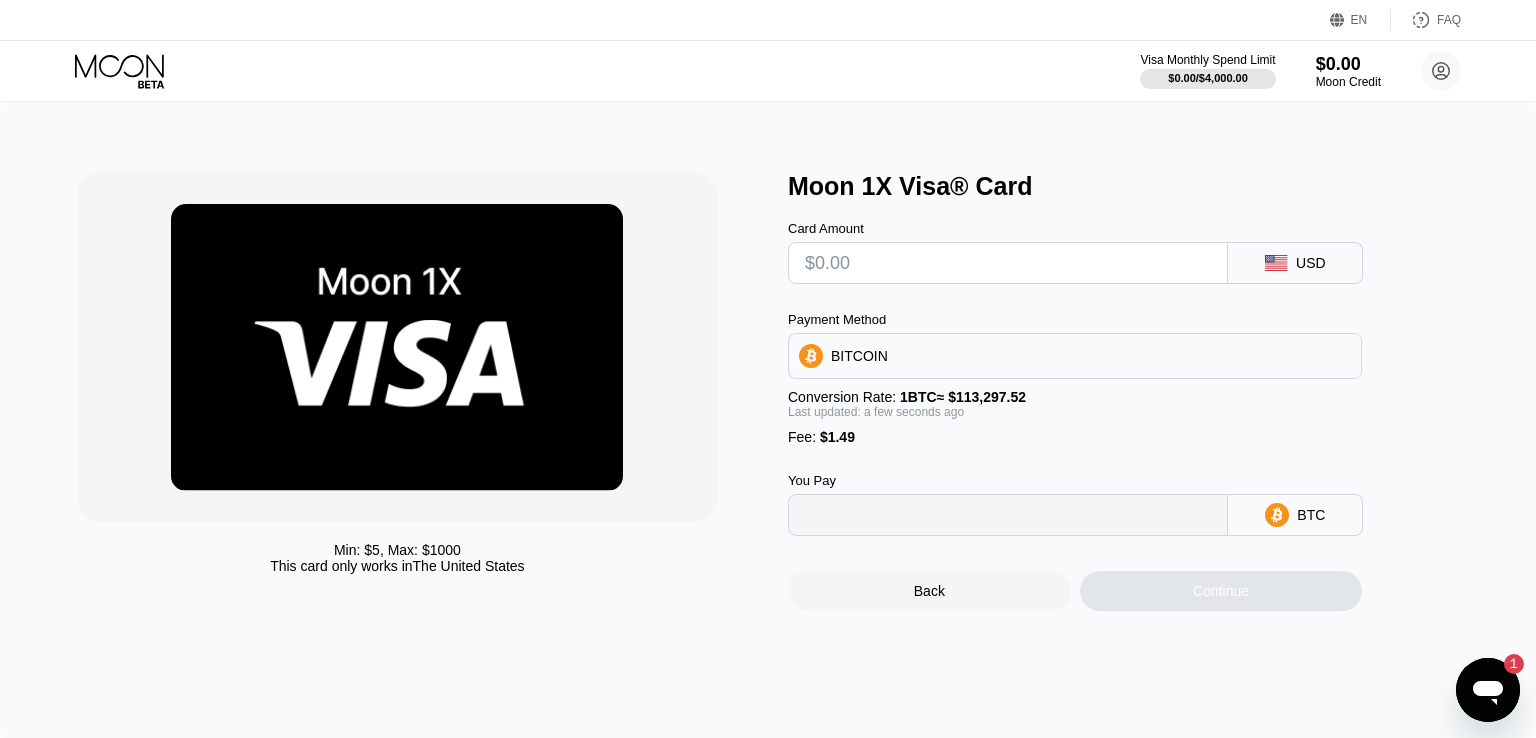 type on "0" 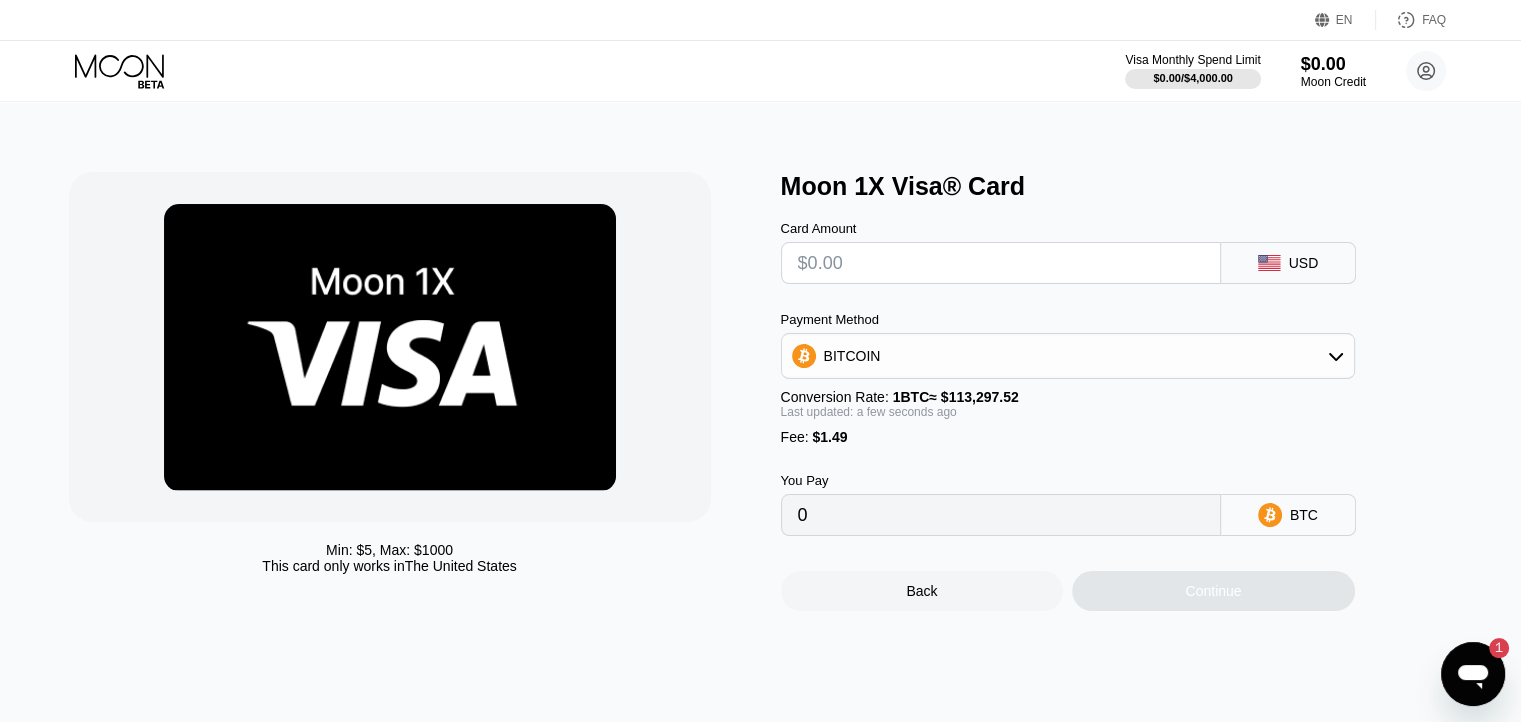 click at bounding box center [1001, 263] 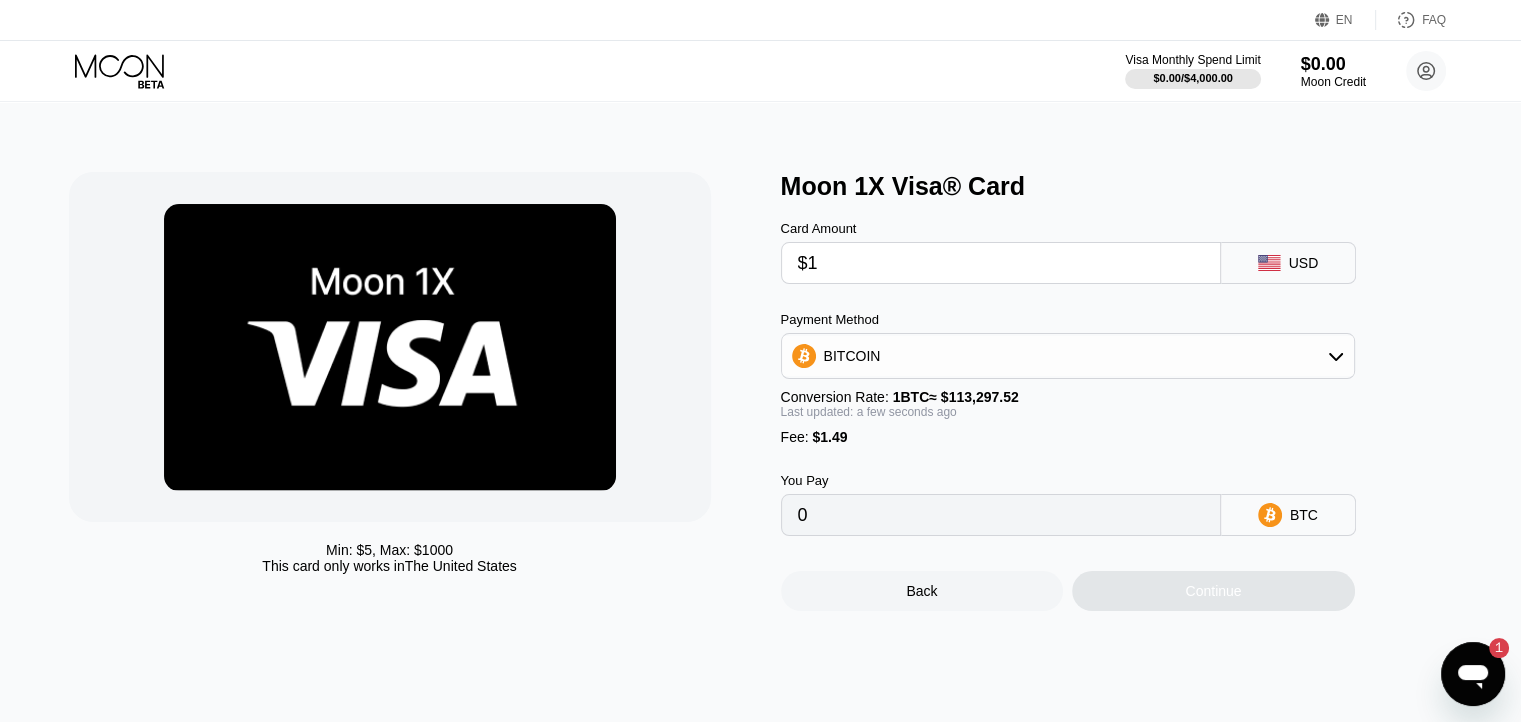 type on "$10" 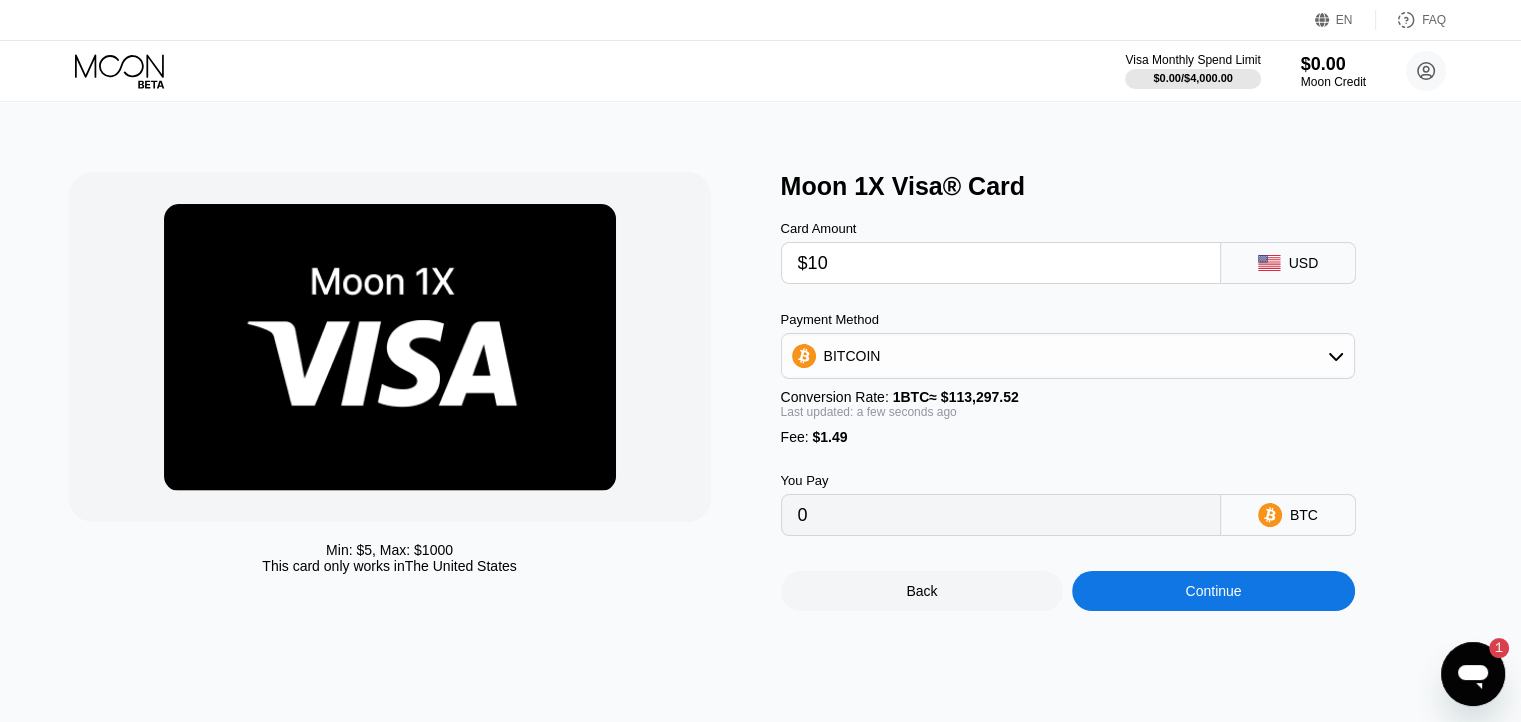 type on "0.00010142" 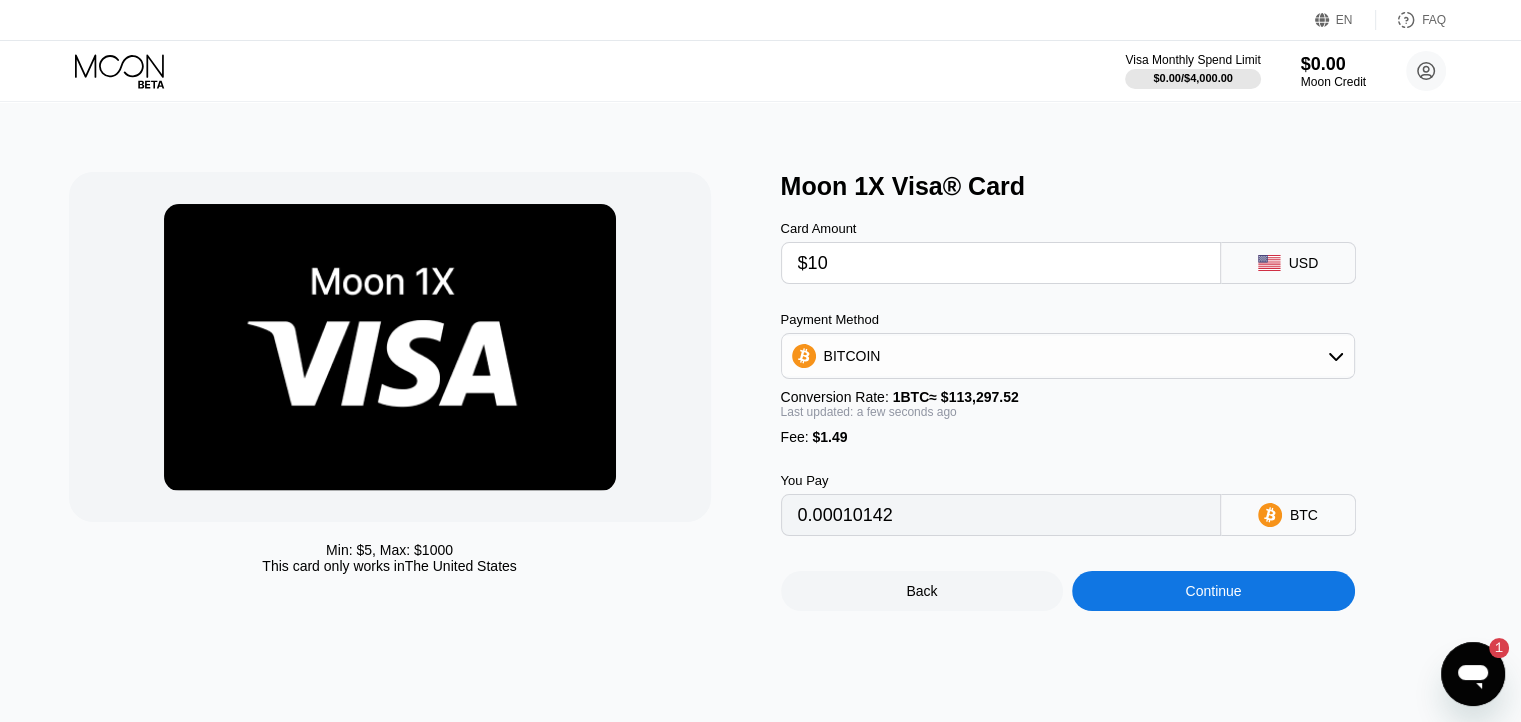 type on "$100" 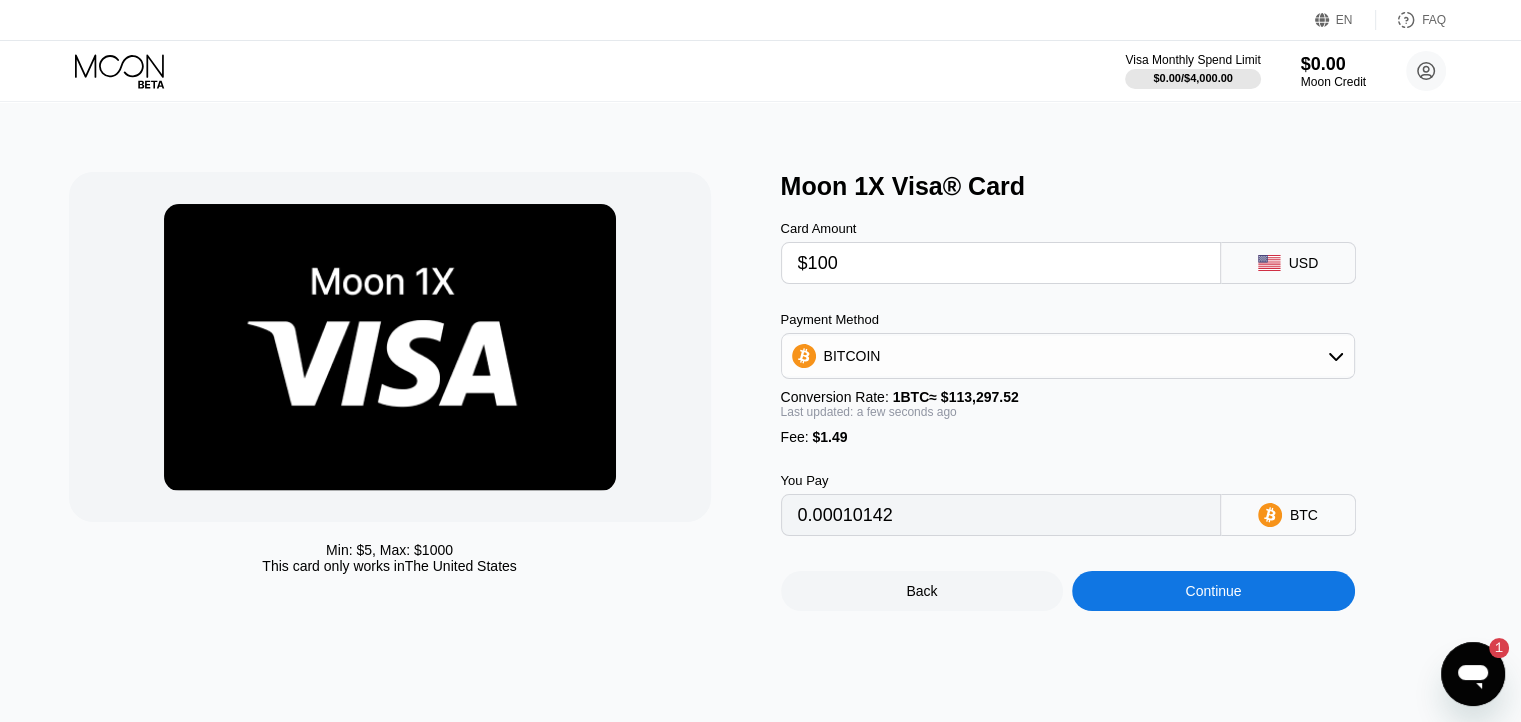 type on "0.00089579" 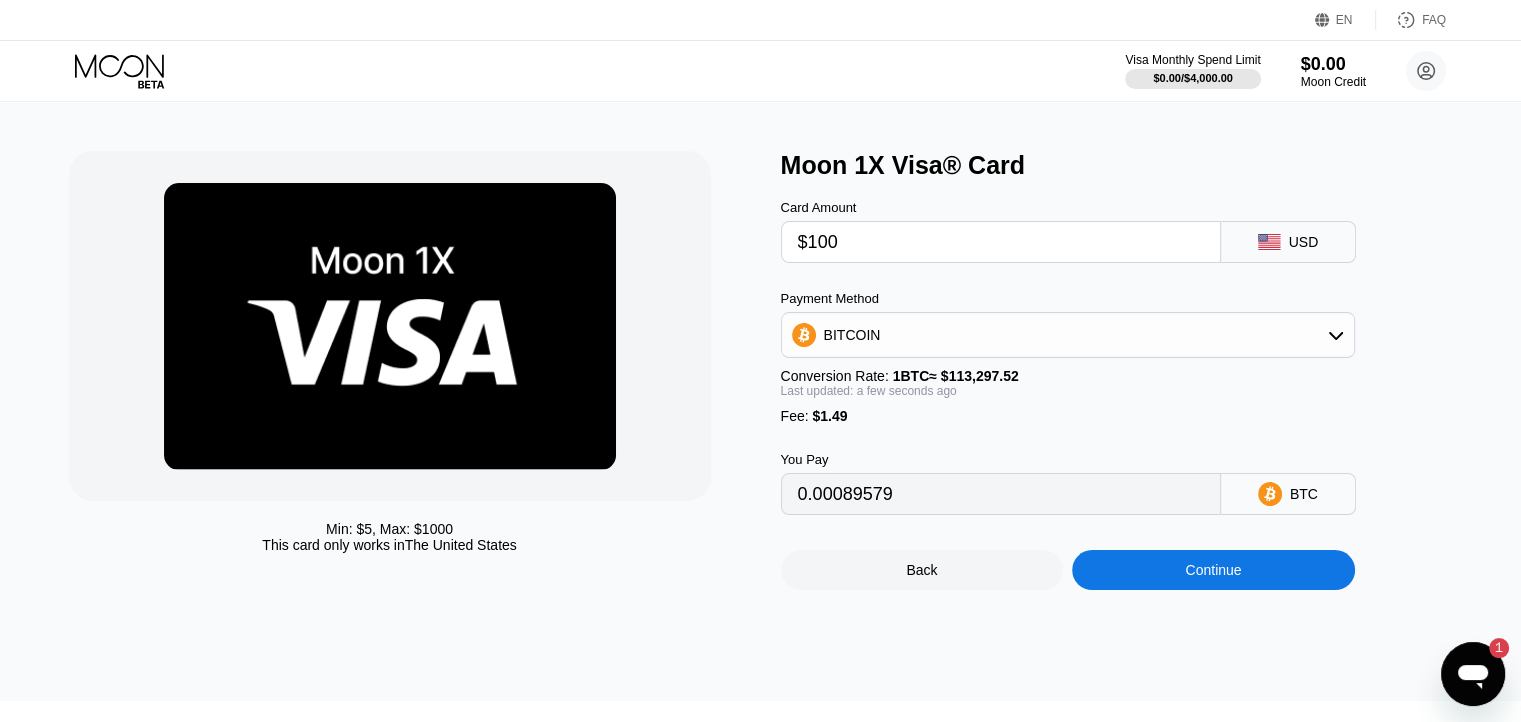 scroll, scrollTop: 0, scrollLeft: 0, axis: both 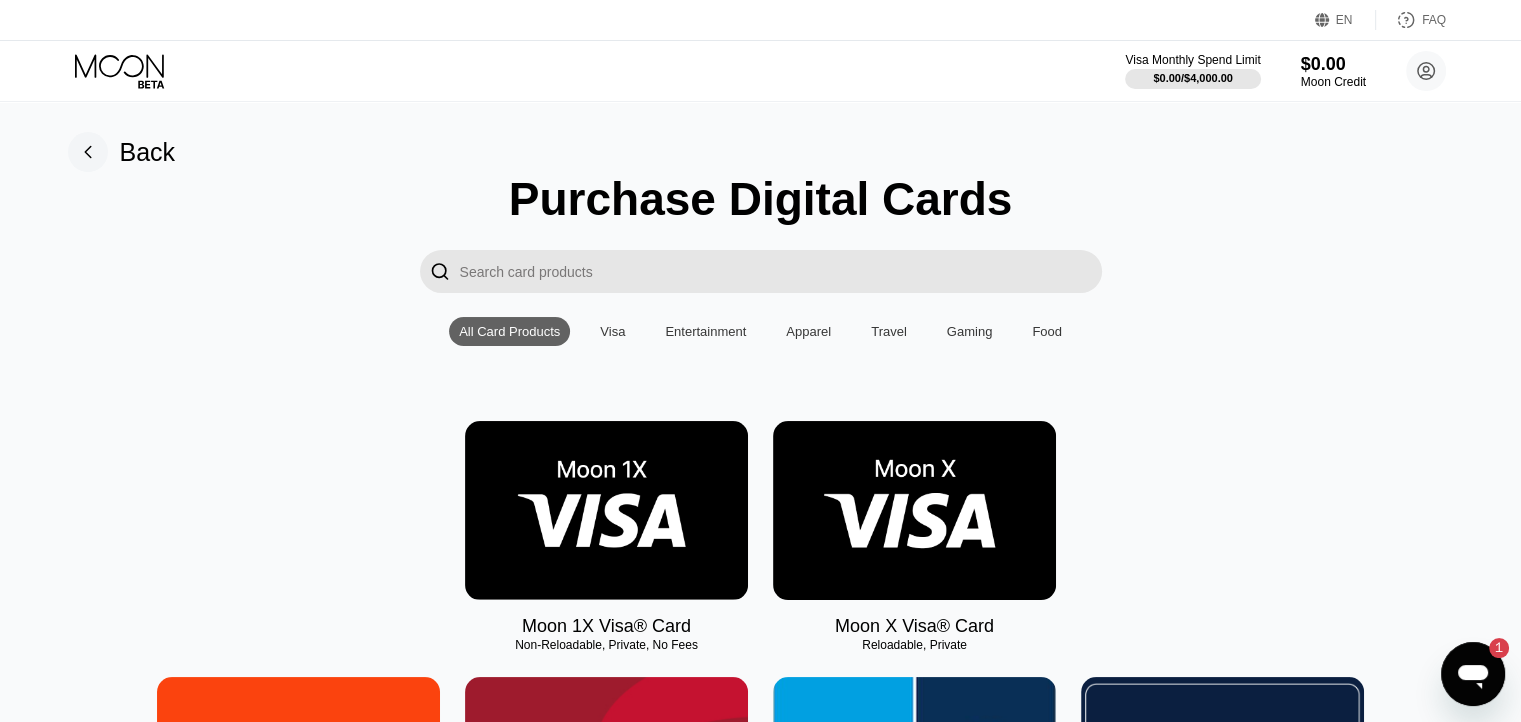 click on "Travel" at bounding box center [889, 331] 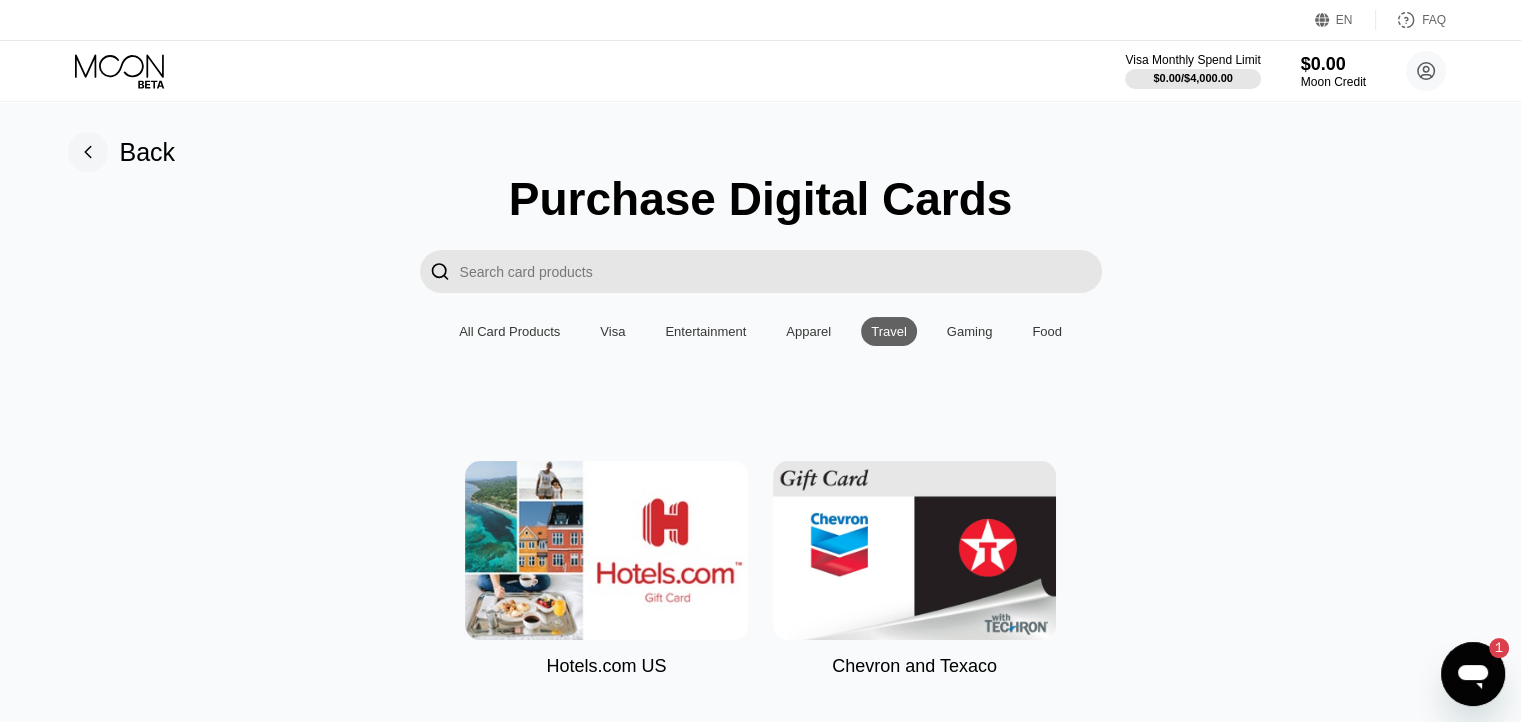 scroll, scrollTop: 0, scrollLeft: 0, axis: both 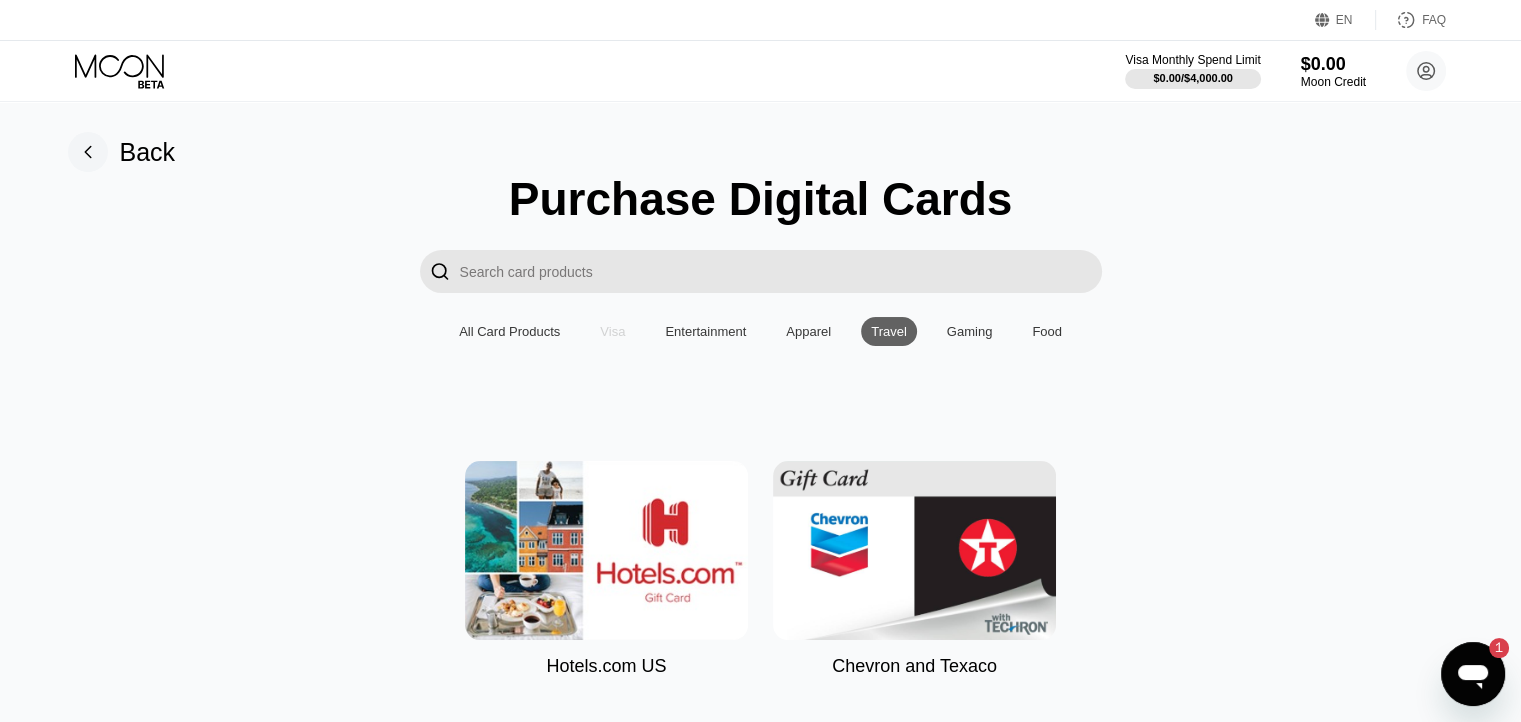 click on "Visa" at bounding box center [612, 331] 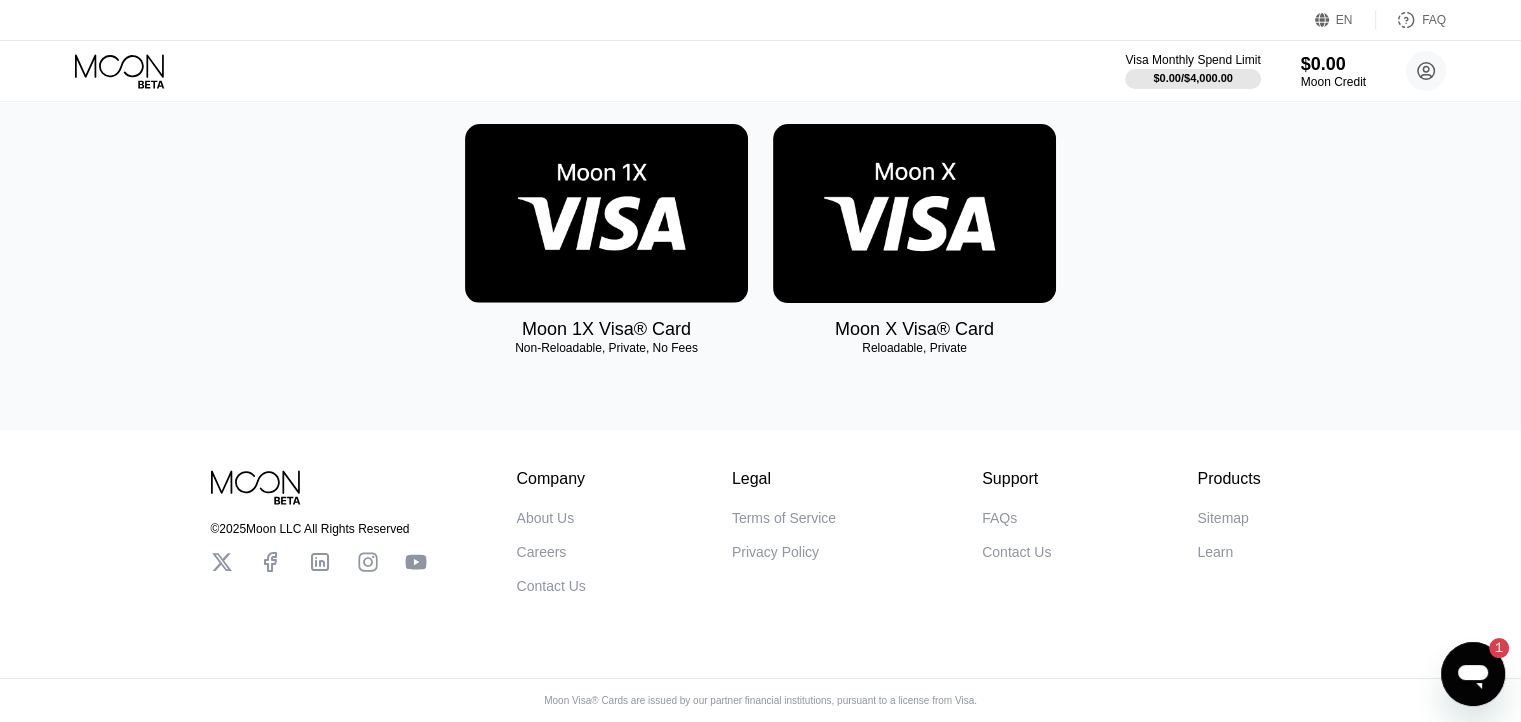scroll, scrollTop: 320, scrollLeft: 0, axis: vertical 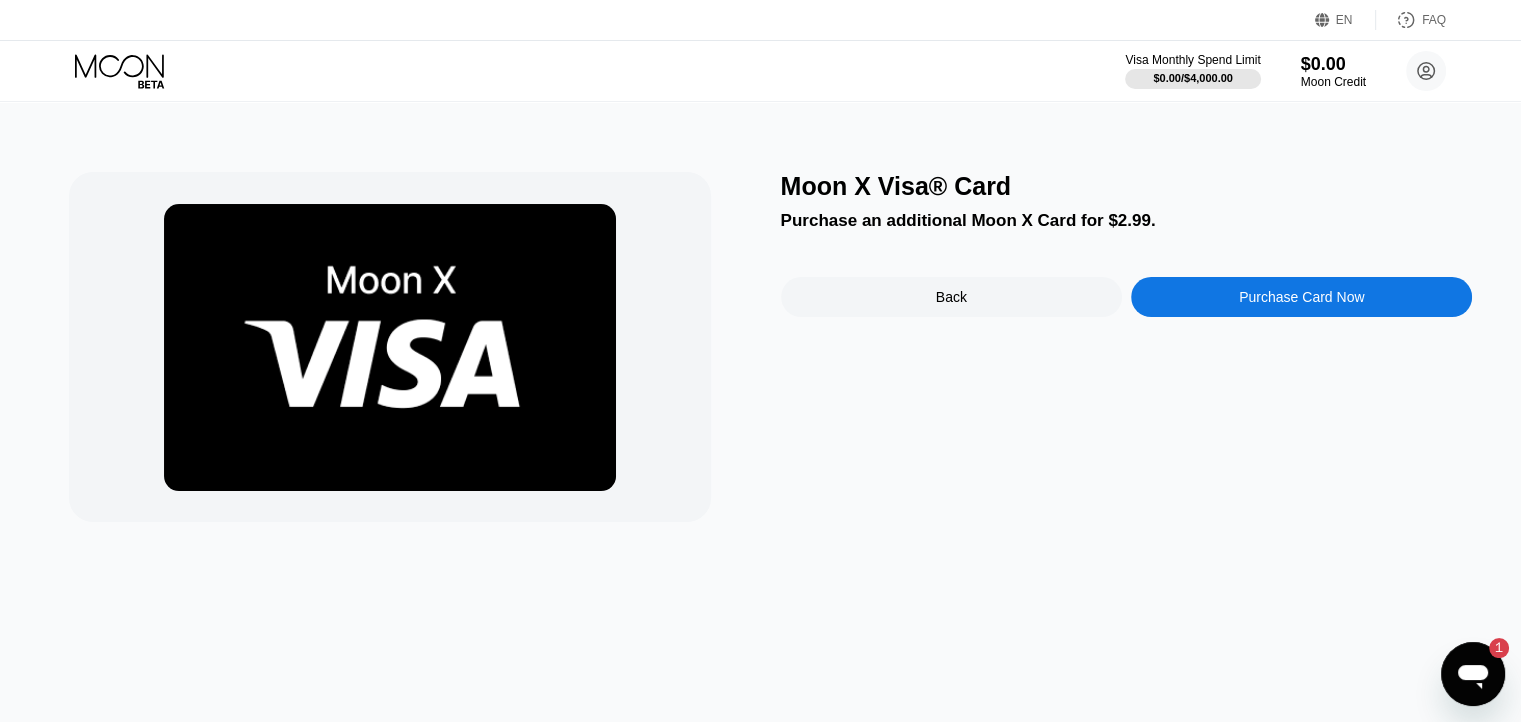 click on "Purchase Card Now" at bounding box center [1301, 297] 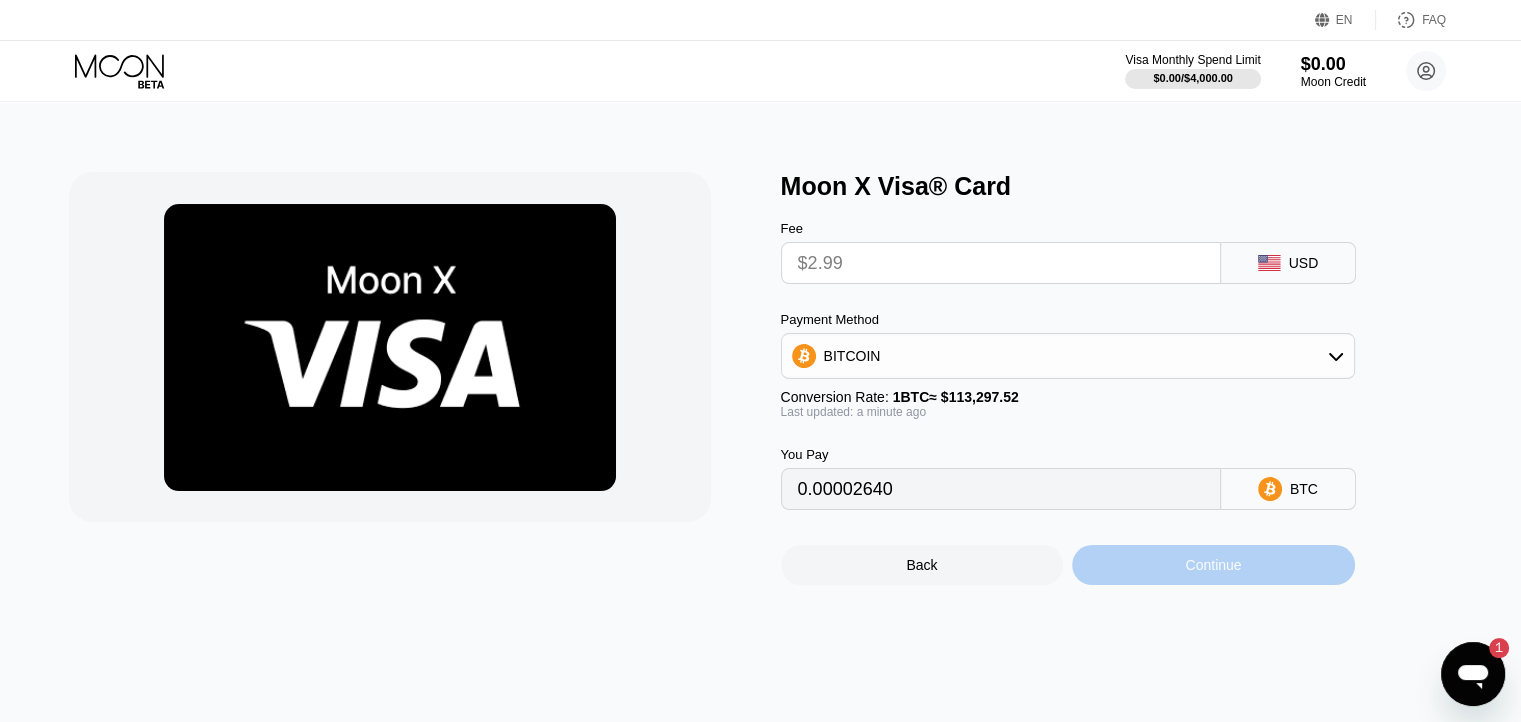 click on "Continue" at bounding box center (1213, 565) 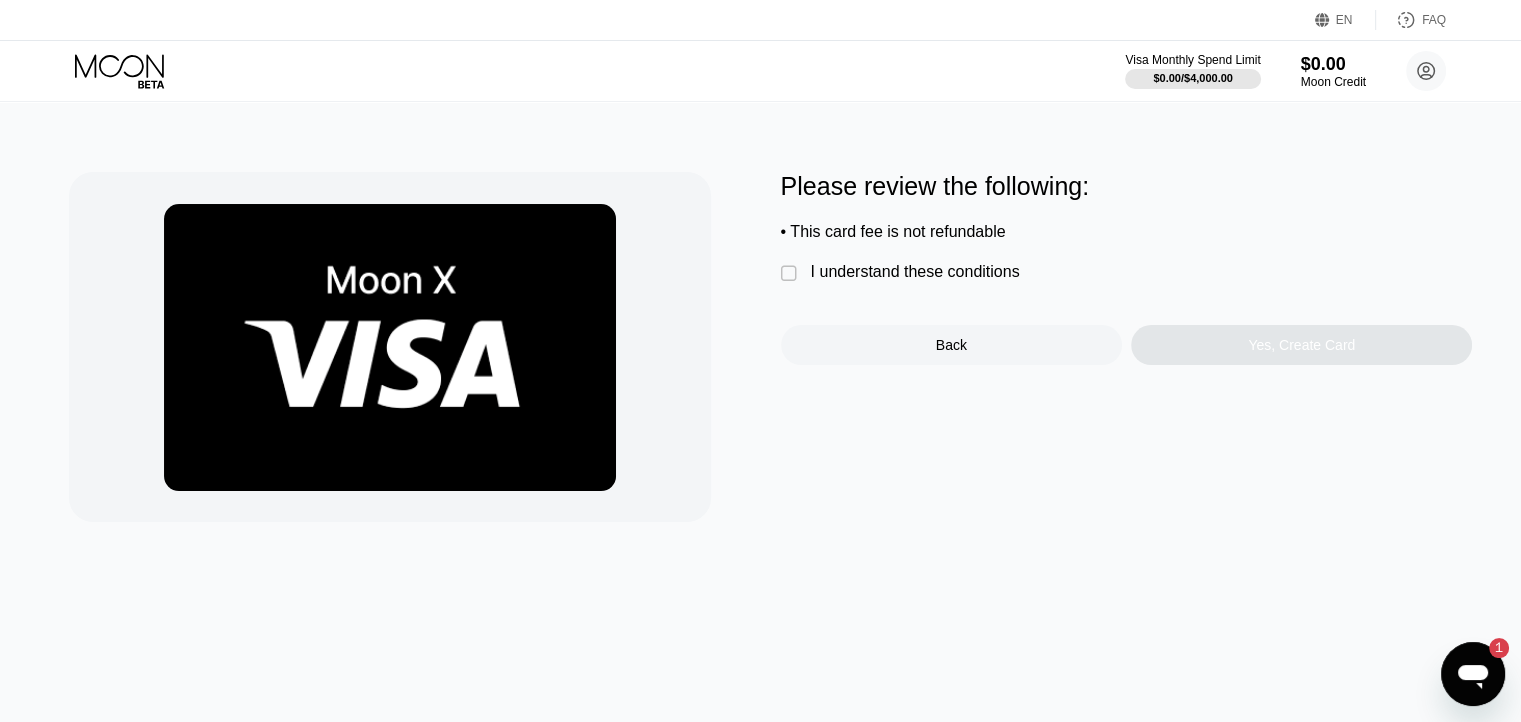 click on "I understand these conditions" at bounding box center [915, 272] 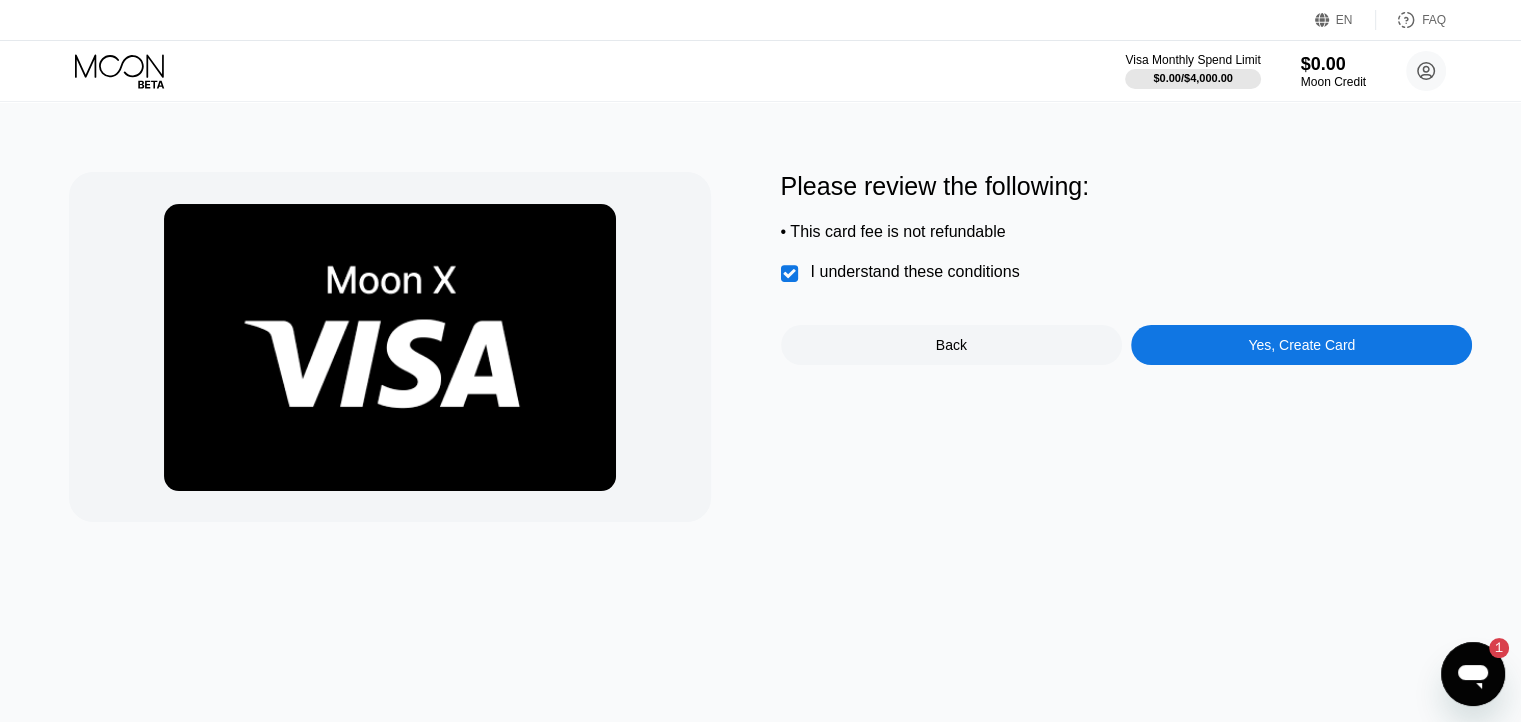 click on "Back" at bounding box center (951, 345) 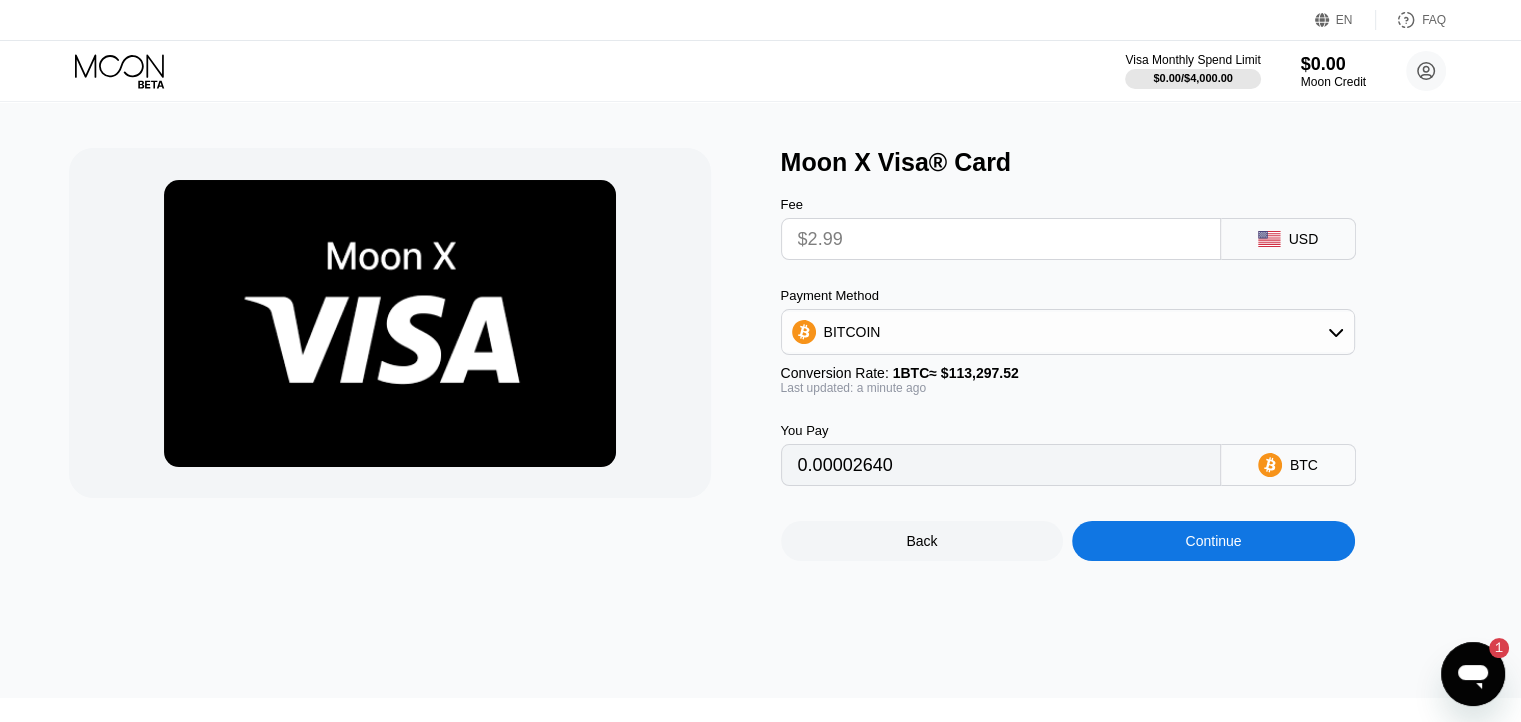 scroll, scrollTop: 0, scrollLeft: 0, axis: both 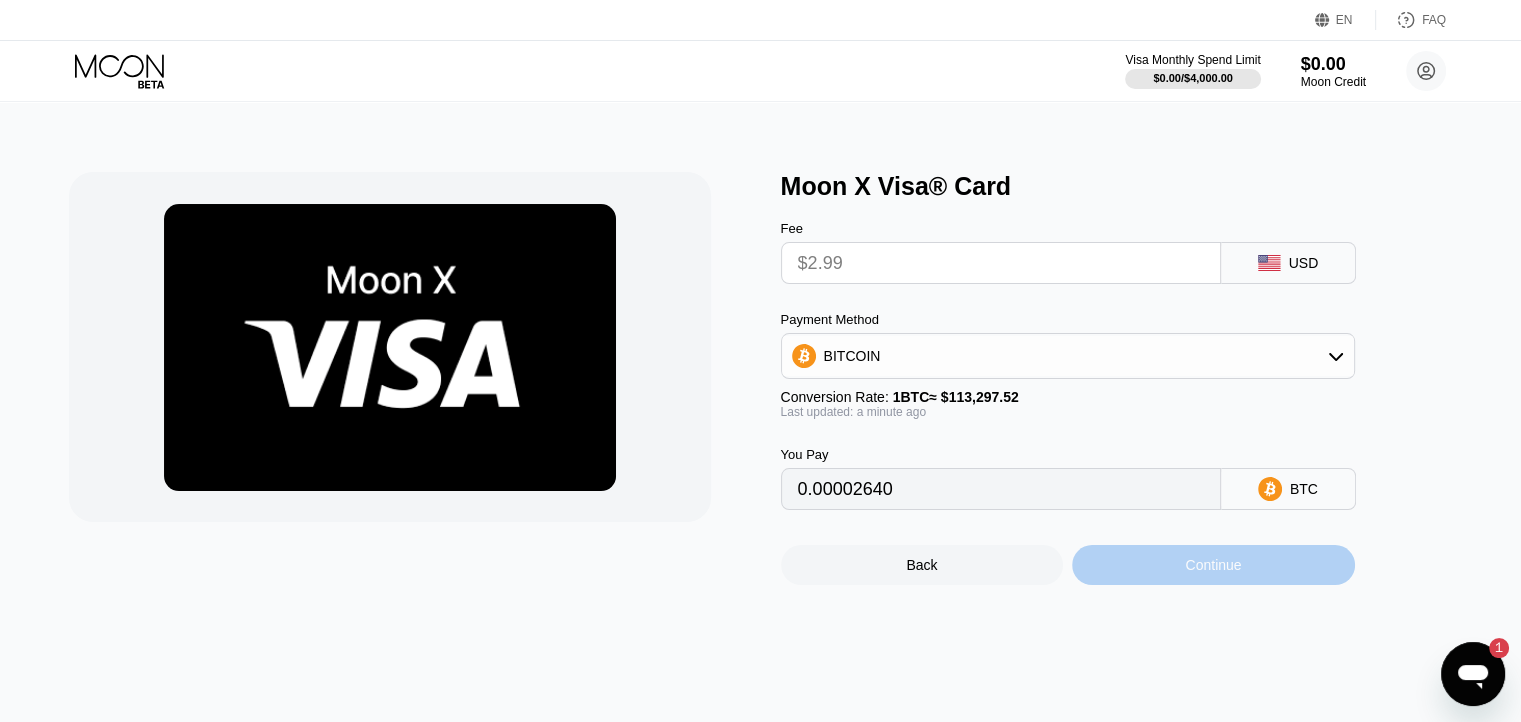 click on "Continue" at bounding box center [1213, 565] 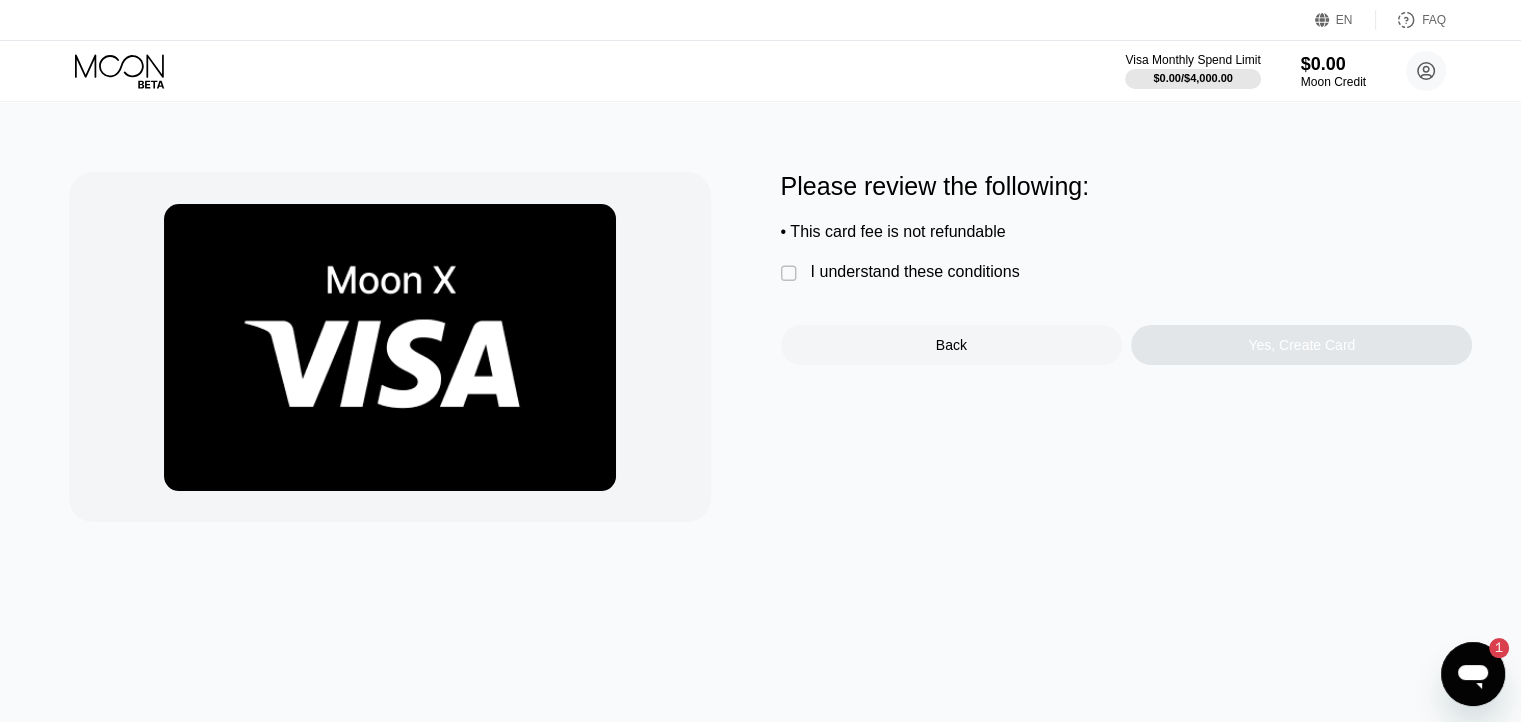 click on "I understand these conditions" at bounding box center (915, 272) 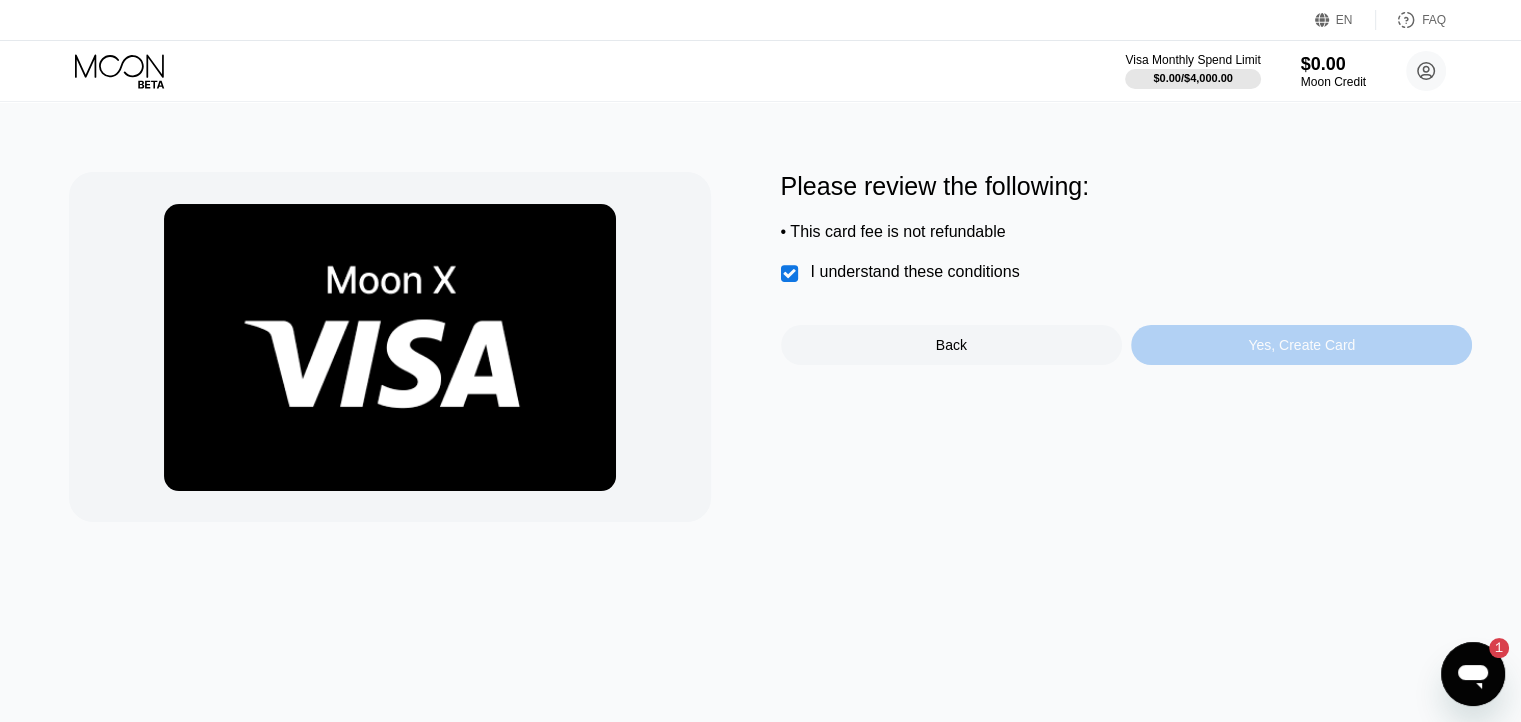 click on "Yes, Create Card" at bounding box center (1301, 345) 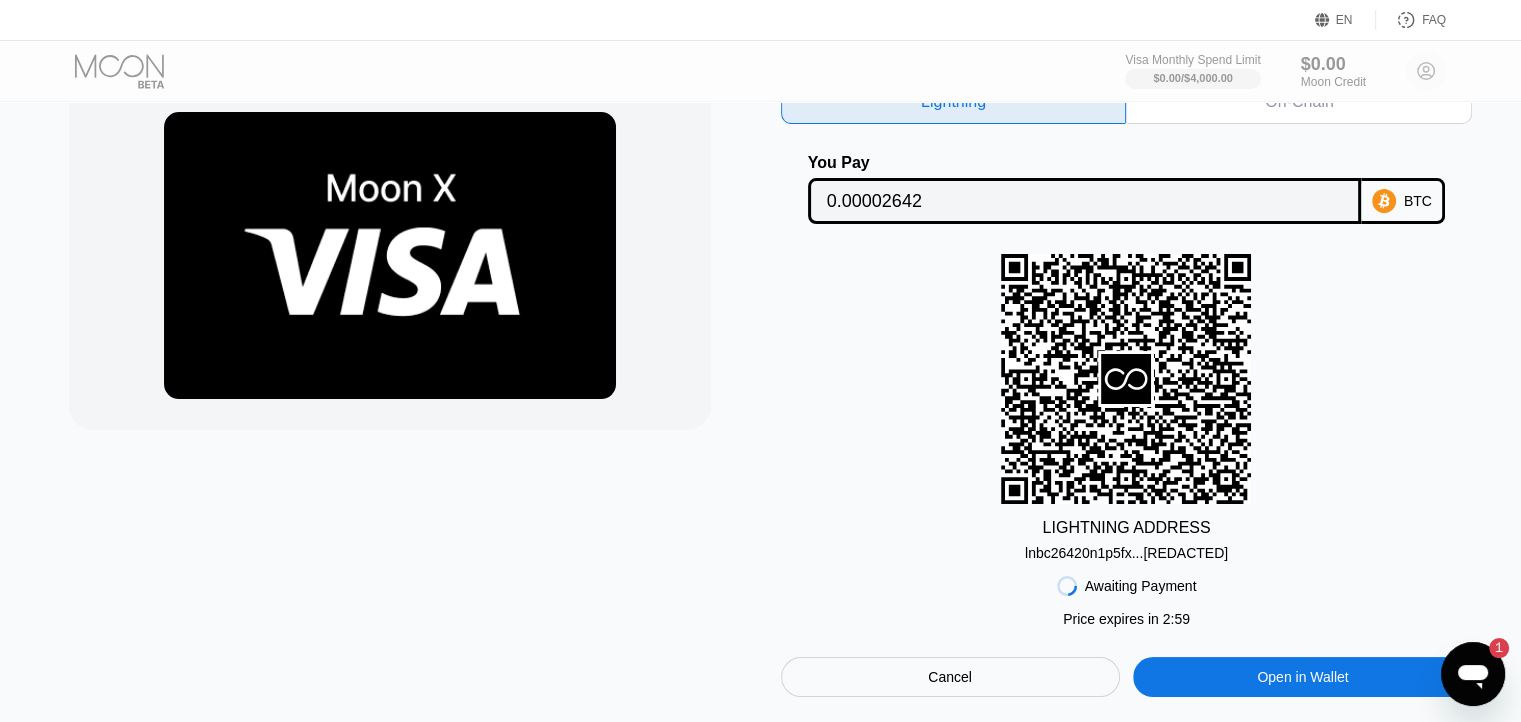 scroll, scrollTop: 300, scrollLeft: 0, axis: vertical 